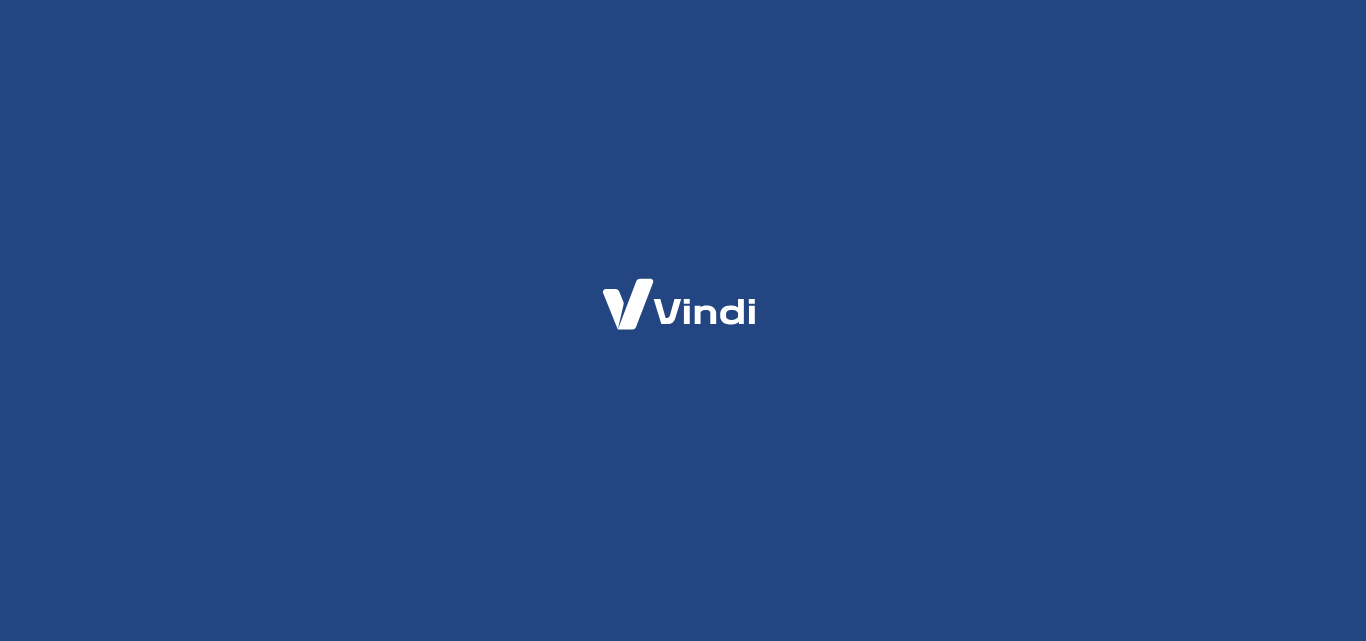 scroll, scrollTop: 0, scrollLeft: 0, axis: both 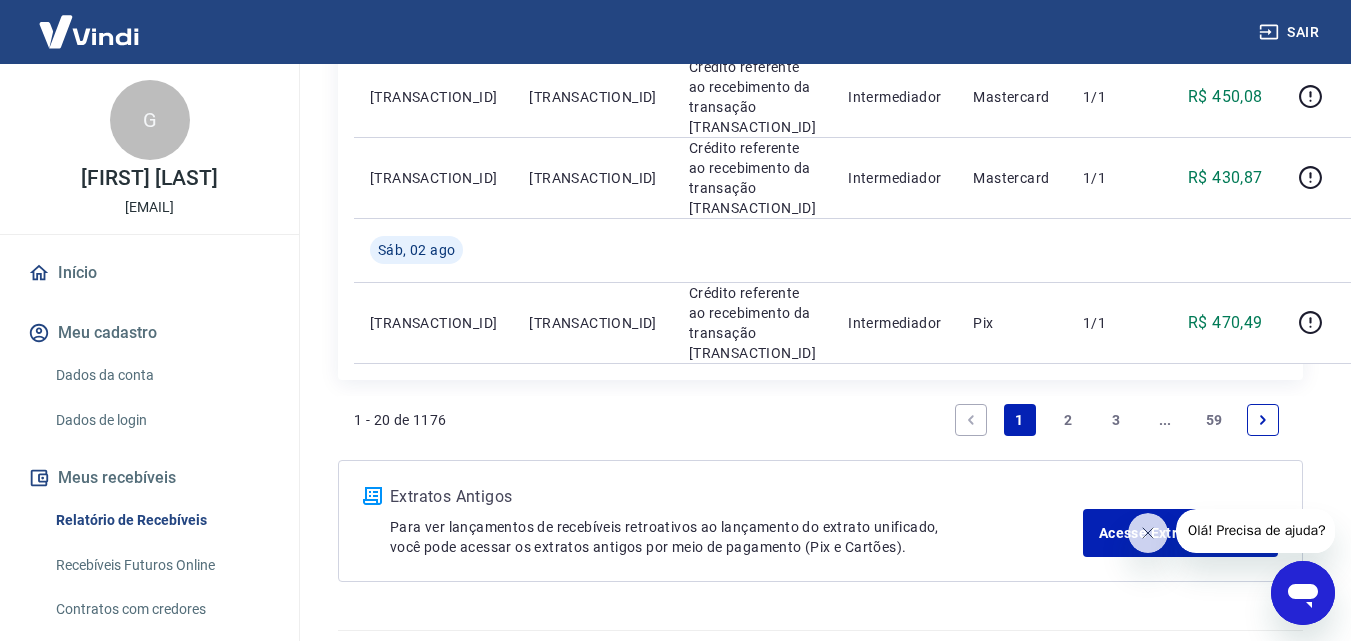 click on "2" at bounding box center [1068, 420] 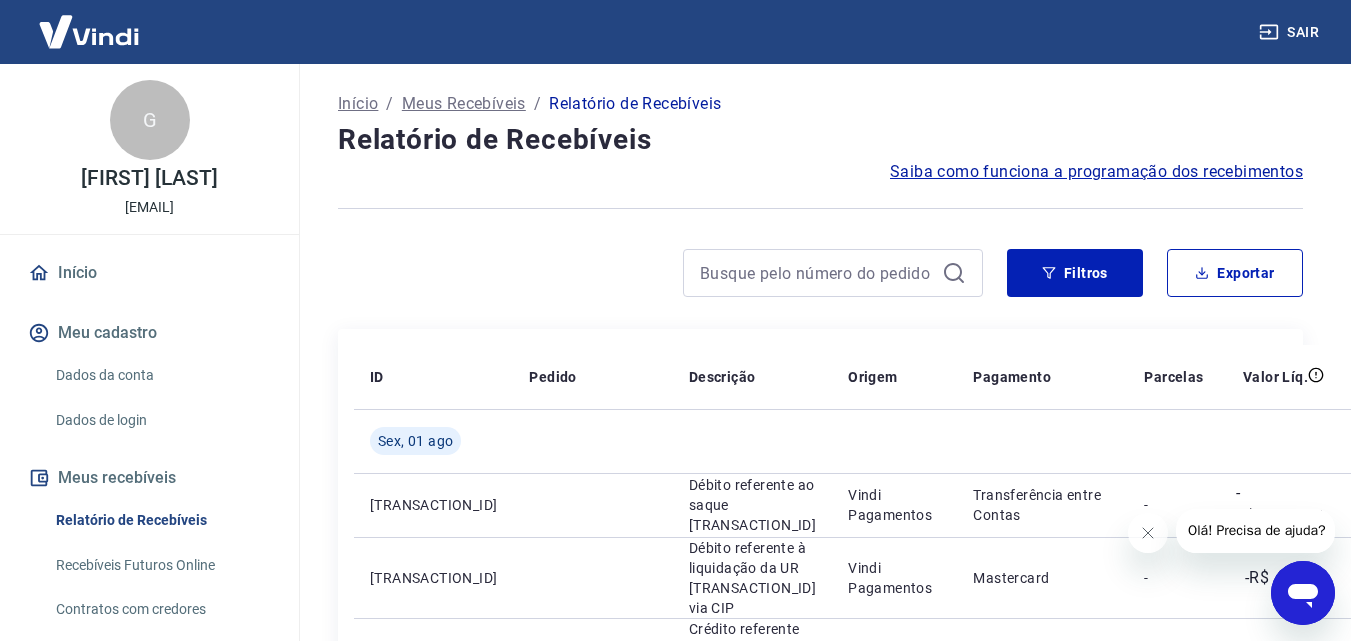 scroll, scrollTop: 1500, scrollLeft: 0, axis: vertical 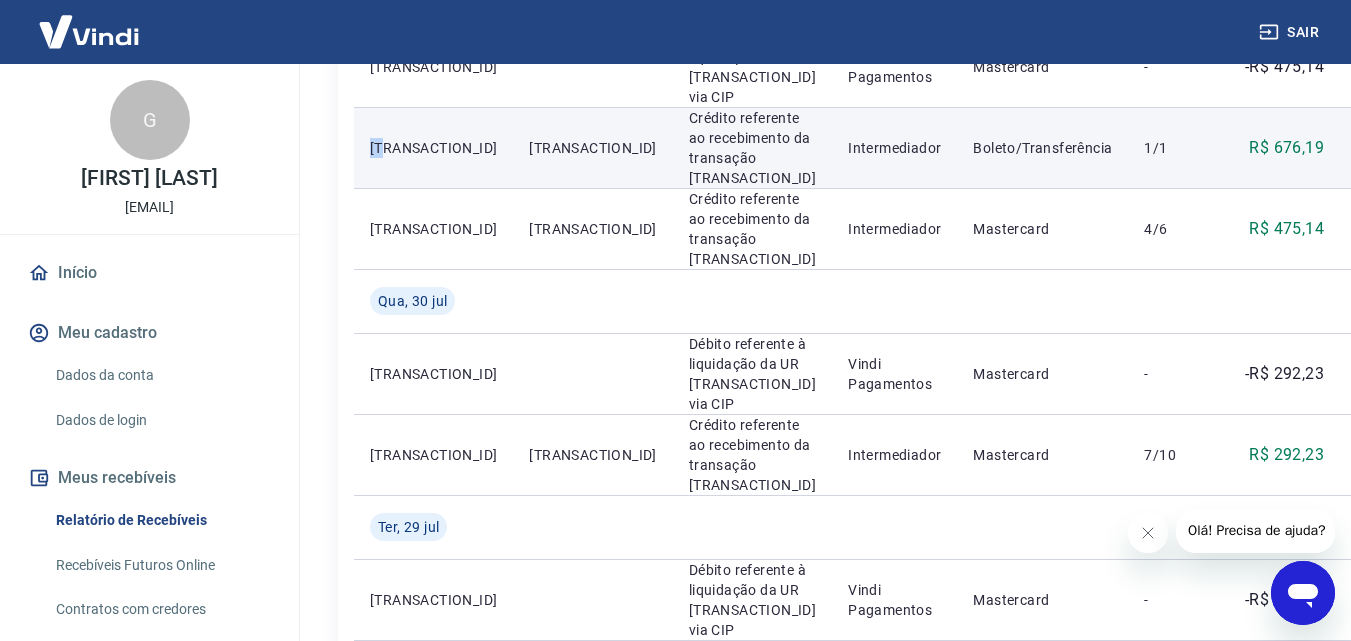 drag, startPoint x: 372, startPoint y: 402, endPoint x: 390, endPoint y: 400, distance: 18.110771 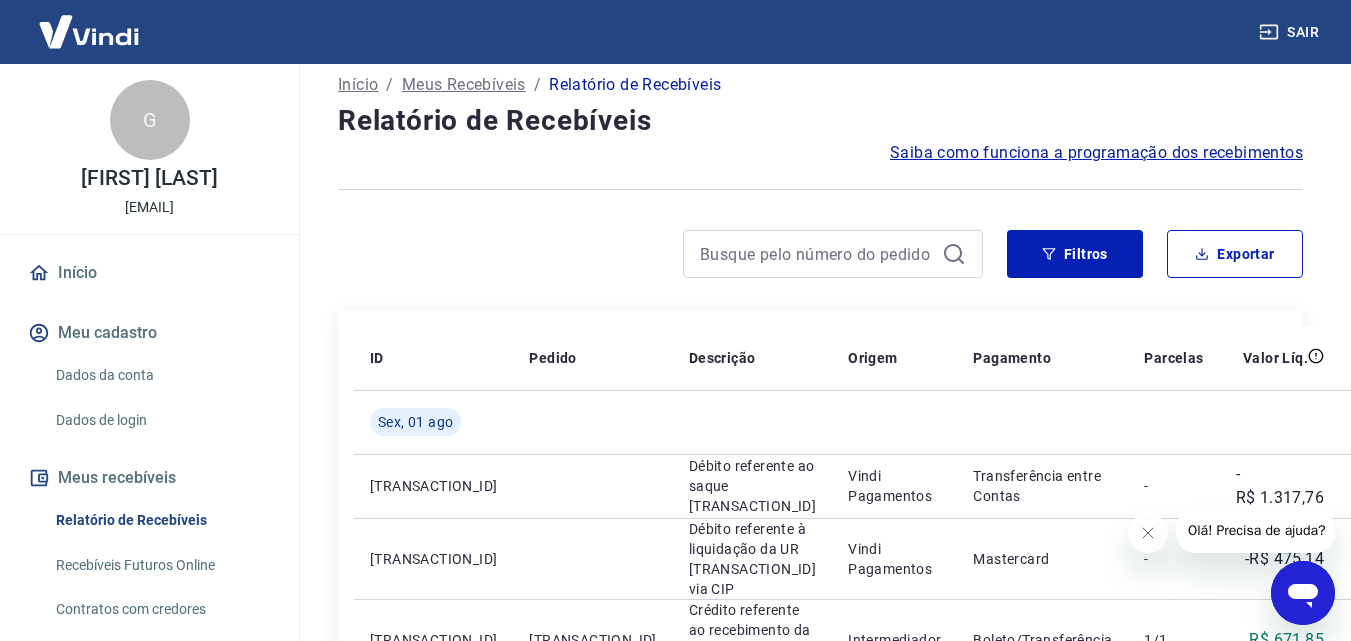 scroll, scrollTop: 0, scrollLeft: 0, axis: both 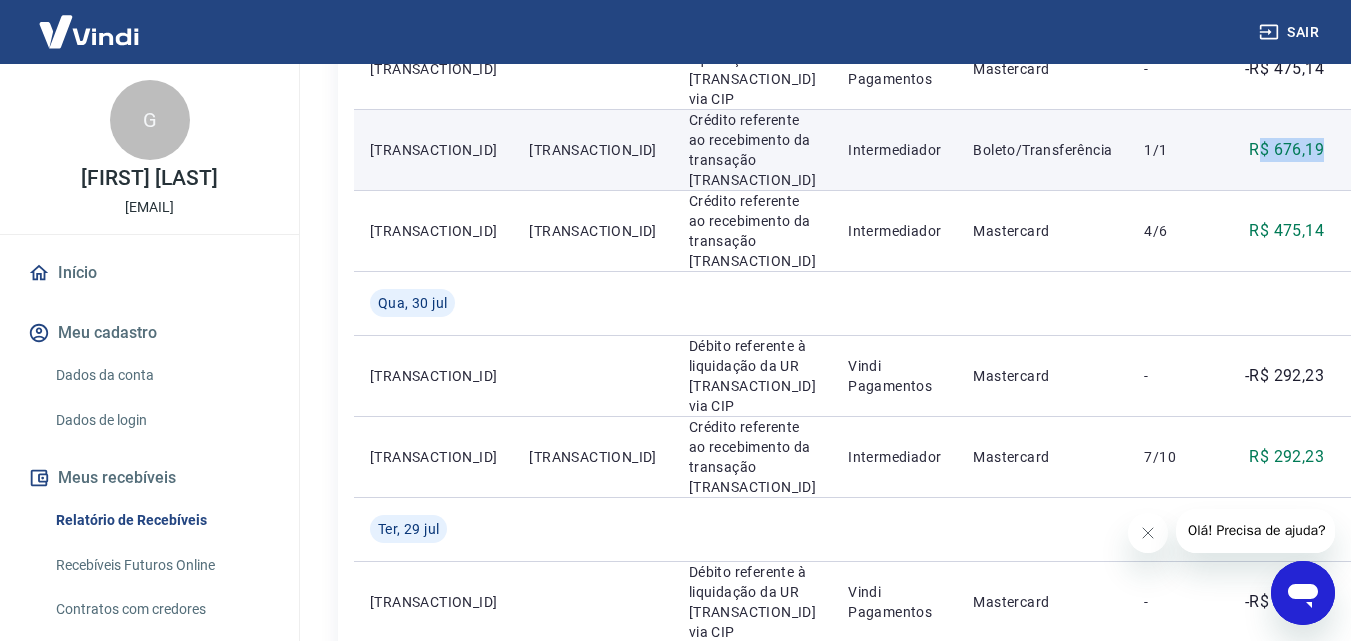 drag, startPoint x: 1124, startPoint y: 407, endPoint x: 1189, endPoint y: 400, distance: 65.37584 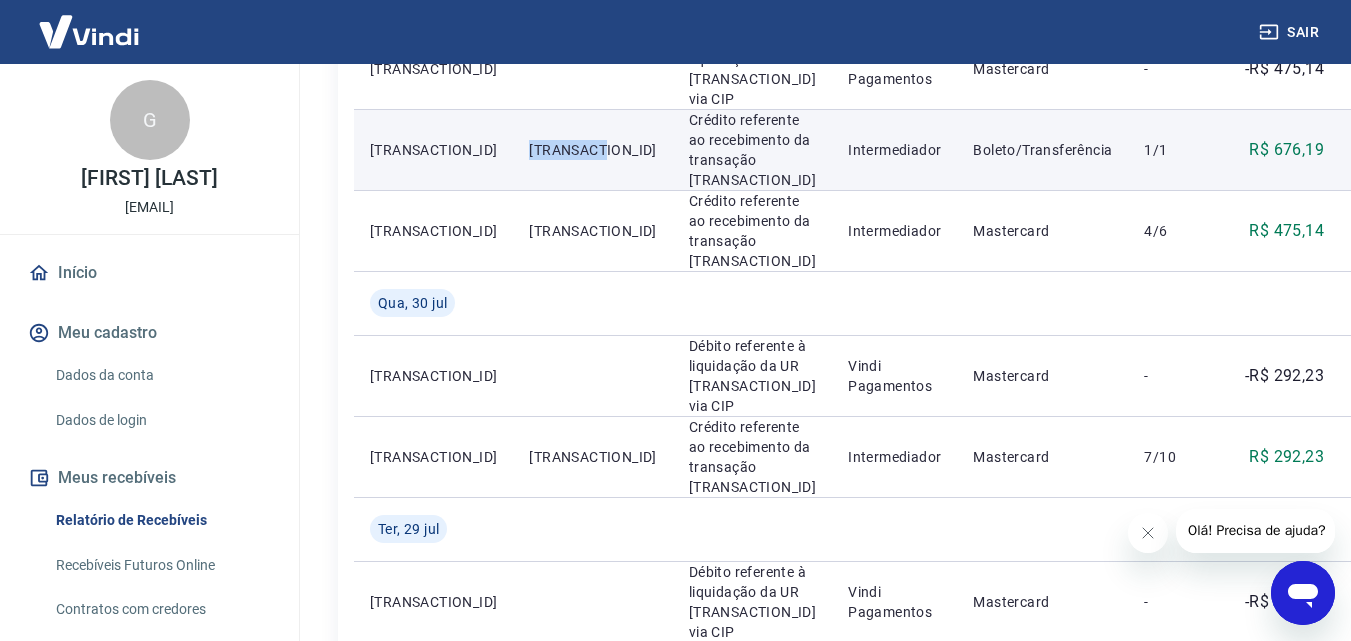 drag, startPoint x: 493, startPoint y: 407, endPoint x: 569, endPoint y: 399, distance: 76.41989 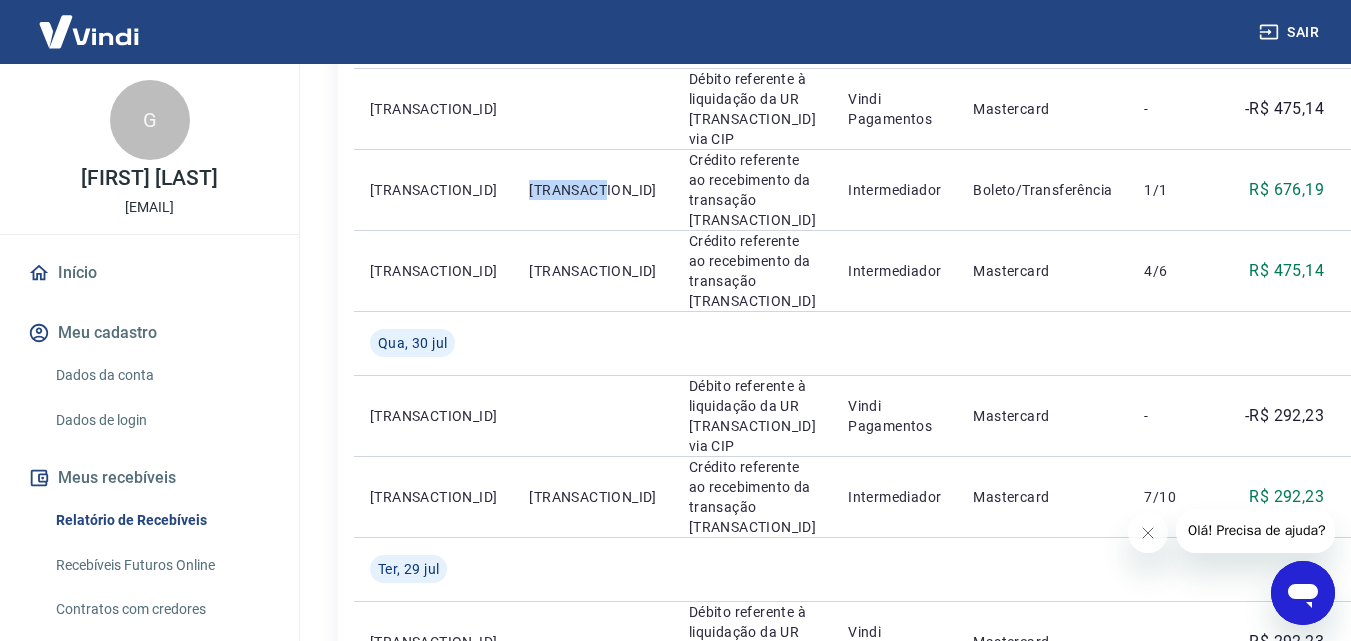 scroll, scrollTop: 972, scrollLeft: 0, axis: vertical 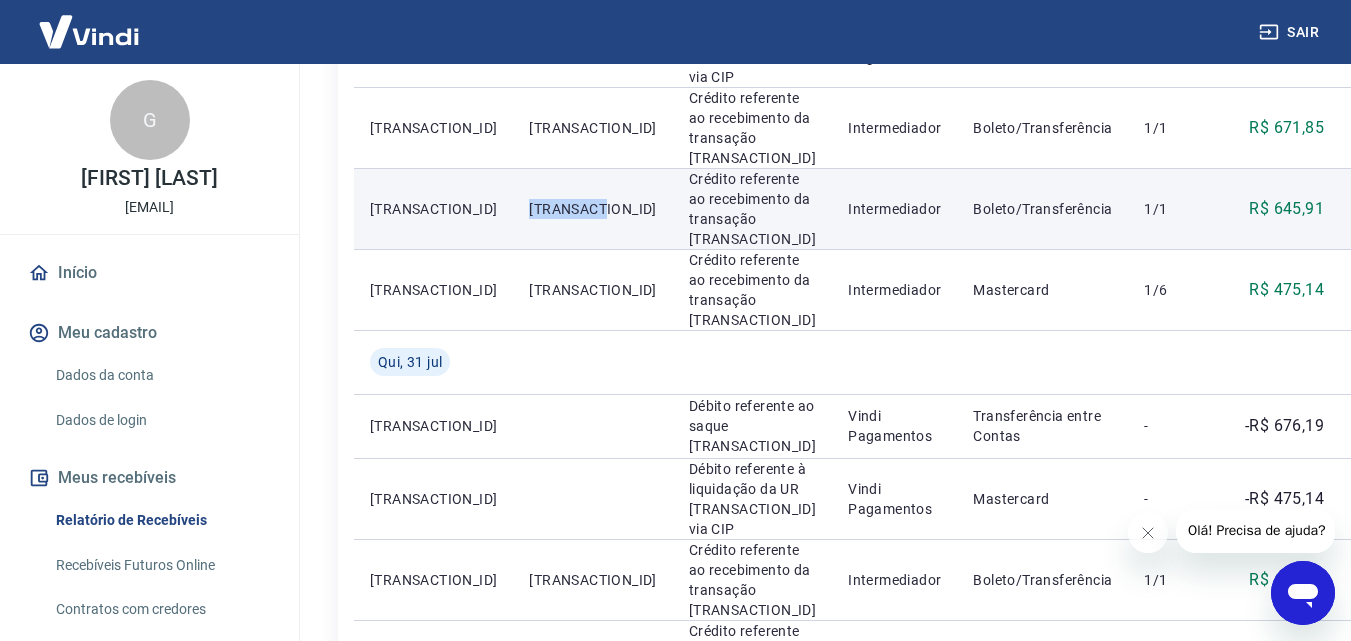 drag, startPoint x: 490, startPoint y: 322, endPoint x: 572, endPoint y: 334, distance: 82.8734 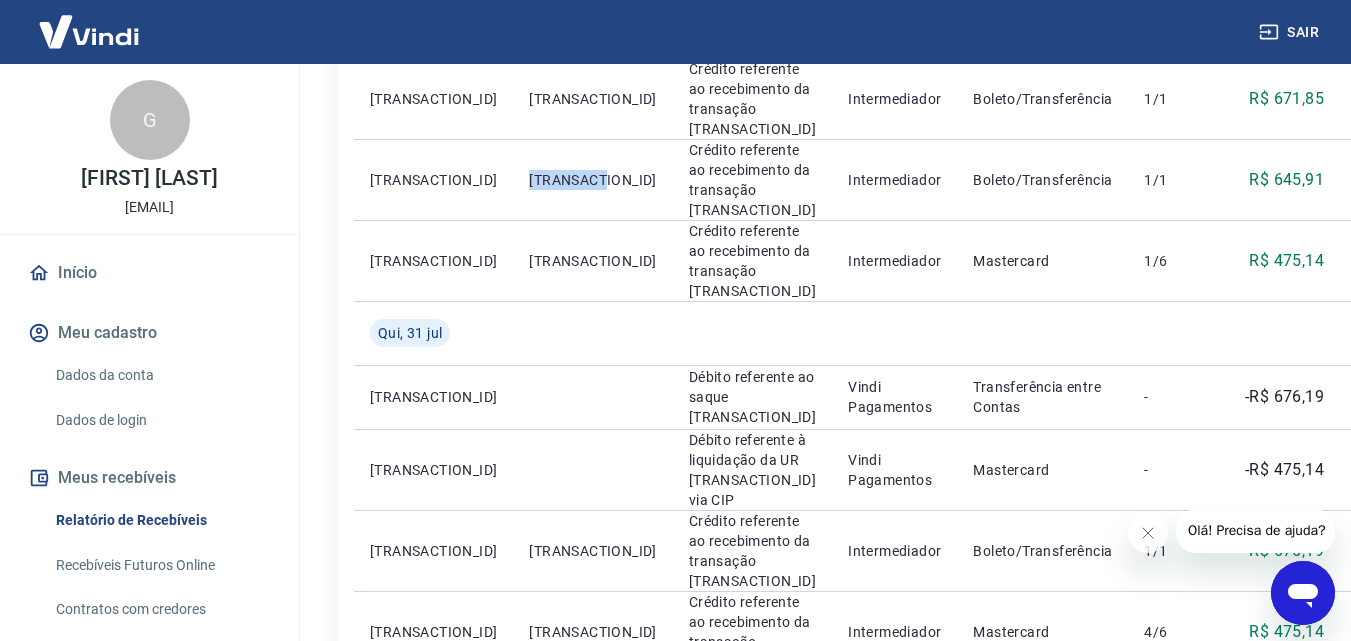 scroll, scrollTop: 582, scrollLeft: 0, axis: vertical 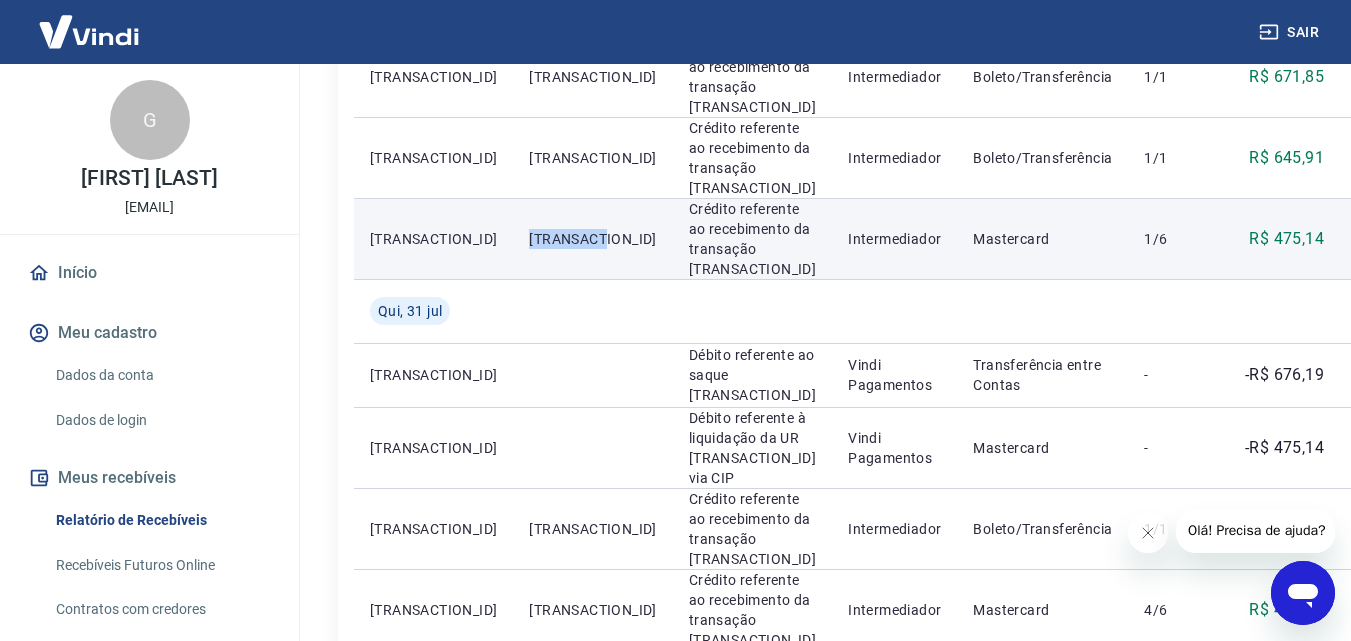 drag, startPoint x: 495, startPoint y: 396, endPoint x: 571, endPoint y: 394, distance: 76.02631 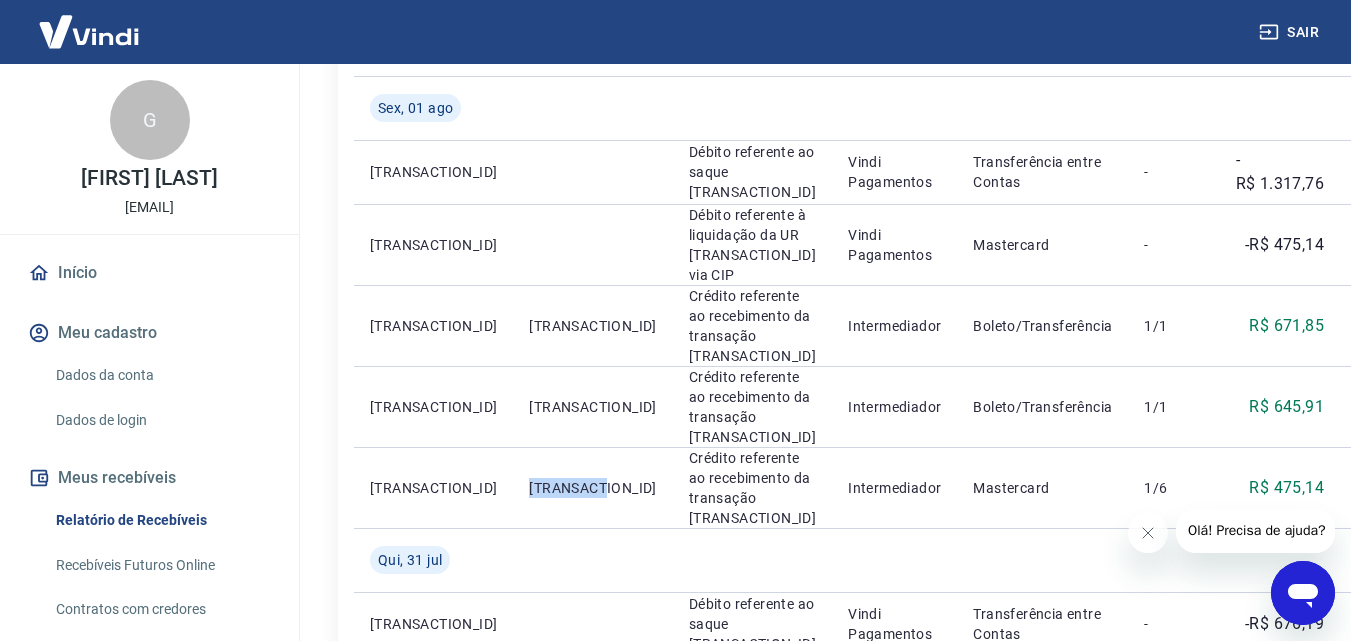 scroll, scrollTop: 367, scrollLeft: 0, axis: vertical 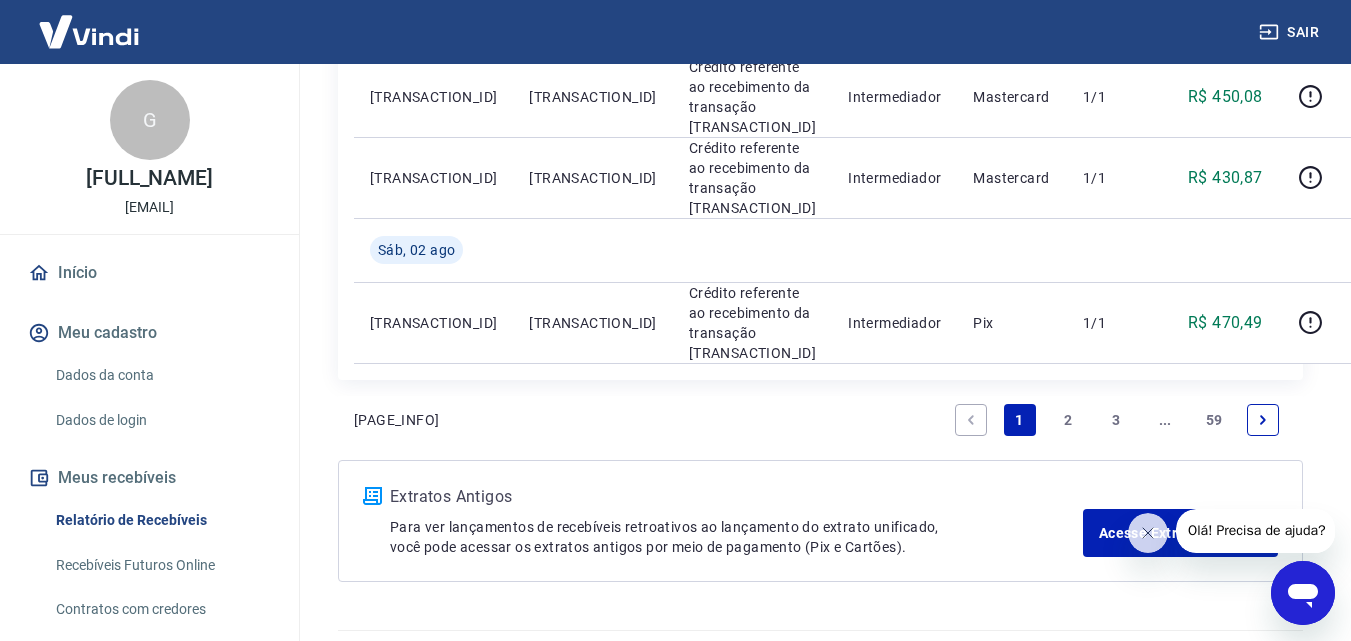 click on "2" at bounding box center (1068, 420) 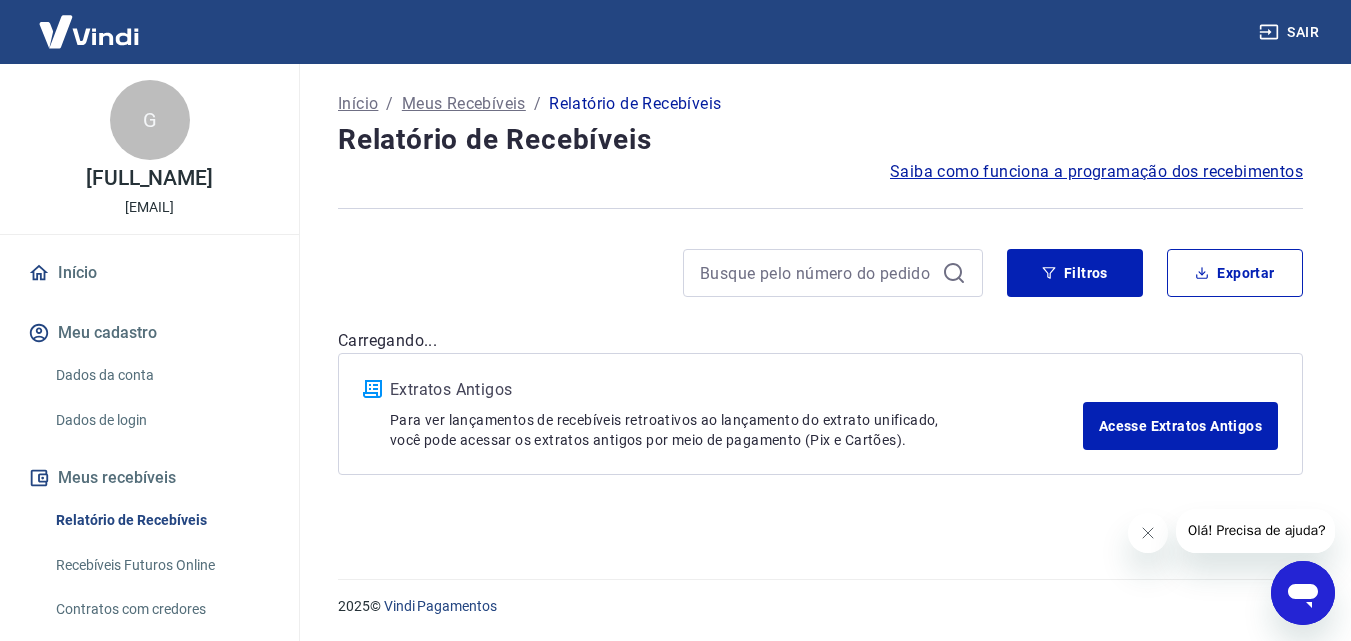 scroll, scrollTop: 0, scrollLeft: 0, axis: both 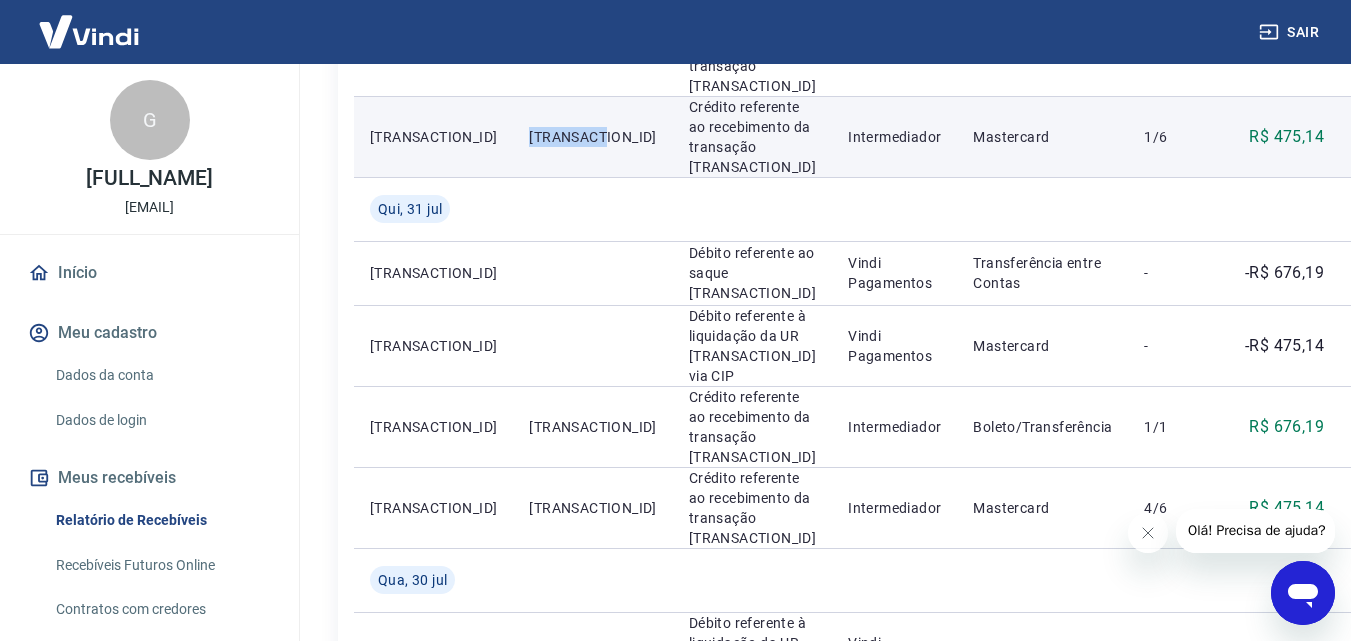 drag, startPoint x: 490, startPoint y: 288, endPoint x: 567, endPoint y: 288, distance: 77 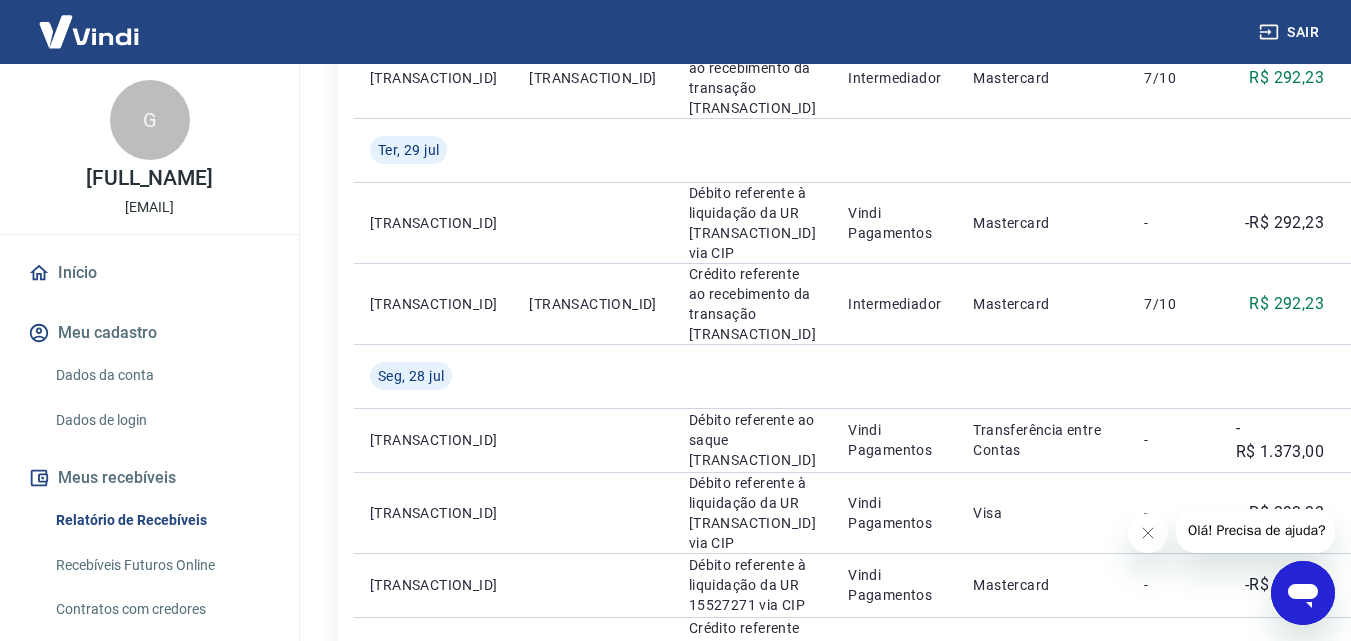 scroll, scrollTop: 1385, scrollLeft: 0, axis: vertical 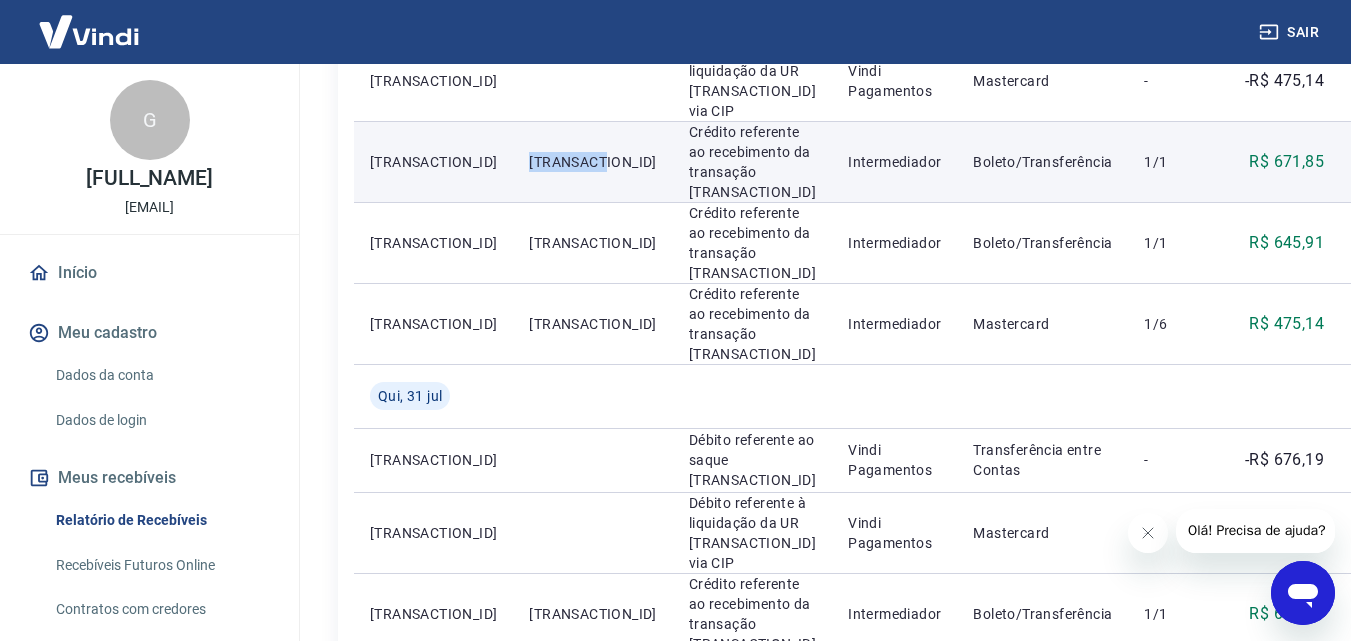drag, startPoint x: 493, startPoint y: 237, endPoint x: 567, endPoint y: 237, distance: 74 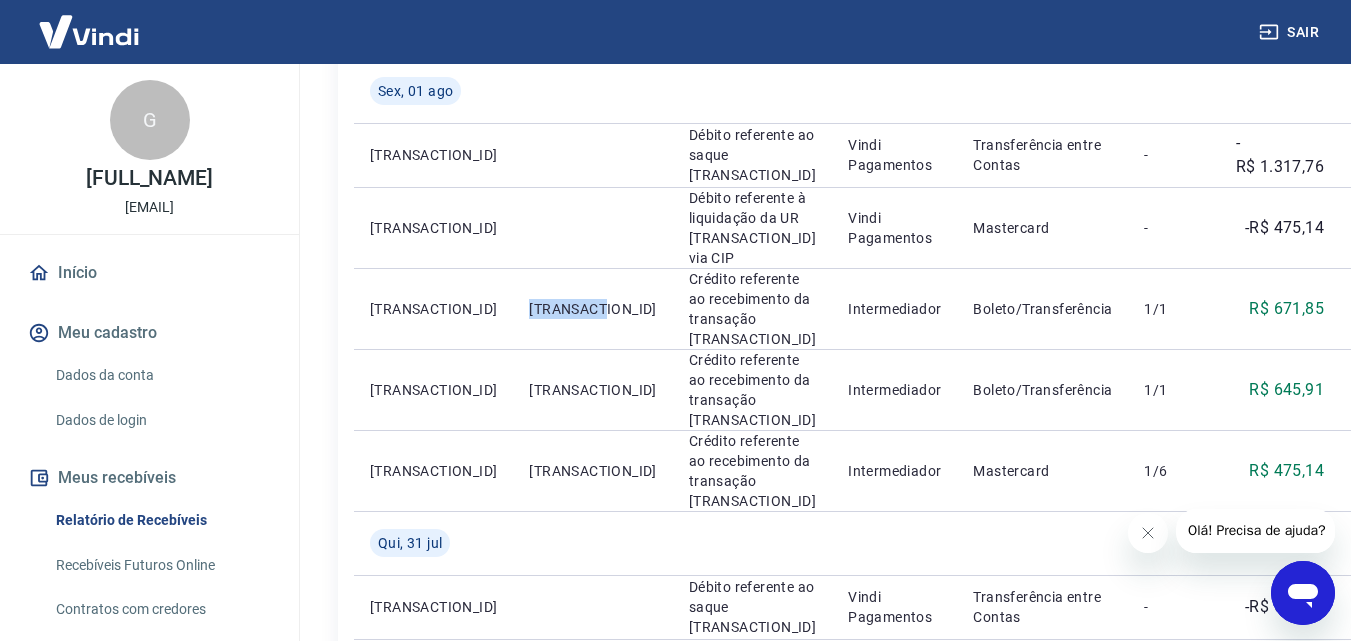 scroll, scrollTop: 345, scrollLeft: 0, axis: vertical 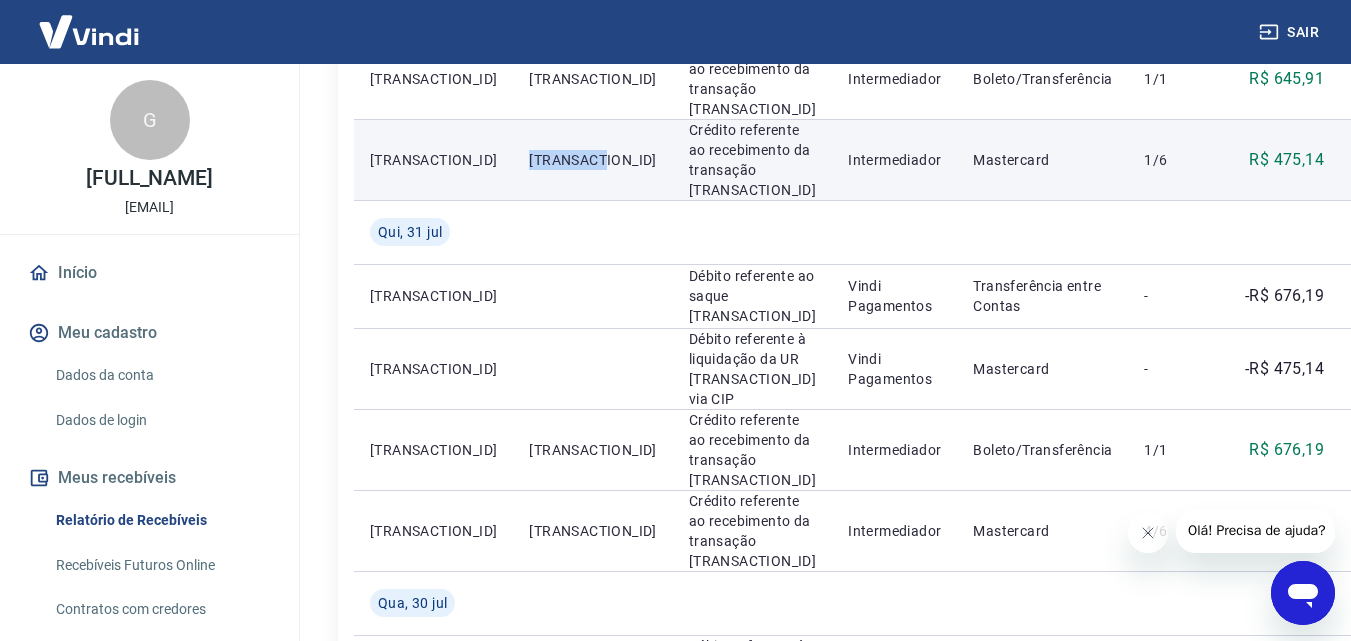 drag, startPoint x: 505, startPoint y: 312, endPoint x: 572, endPoint y: 317, distance: 67.18631 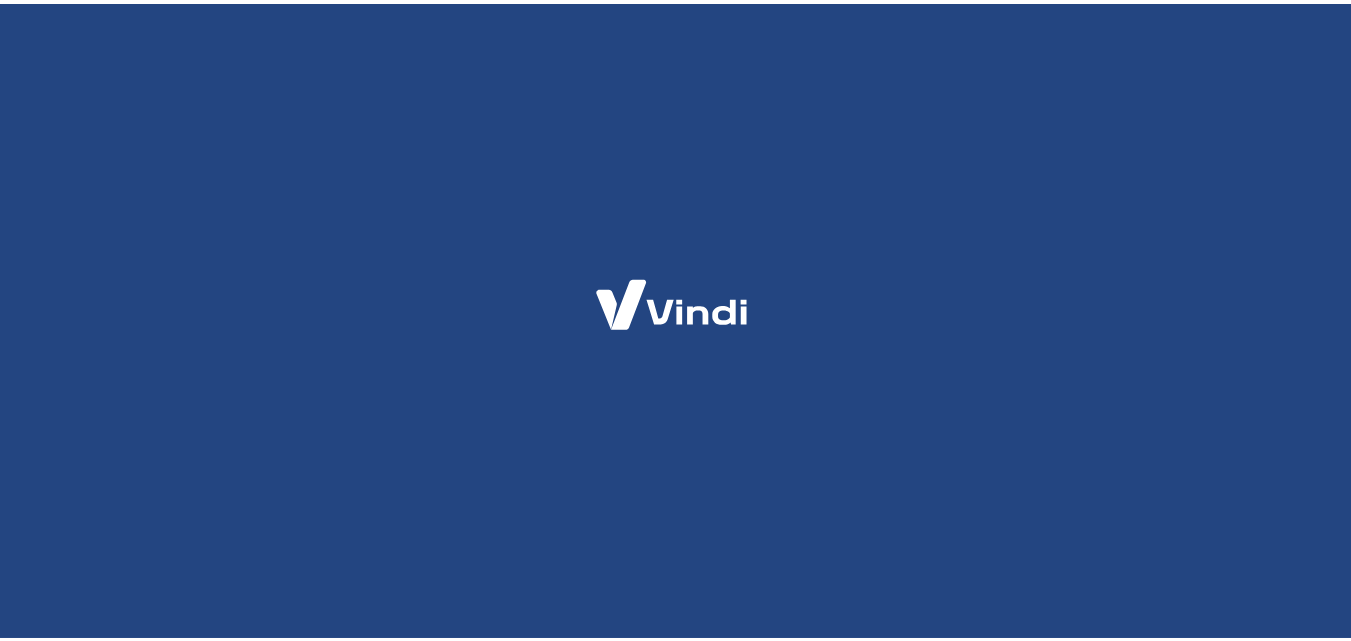 scroll, scrollTop: 0, scrollLeft: 0, axis: both 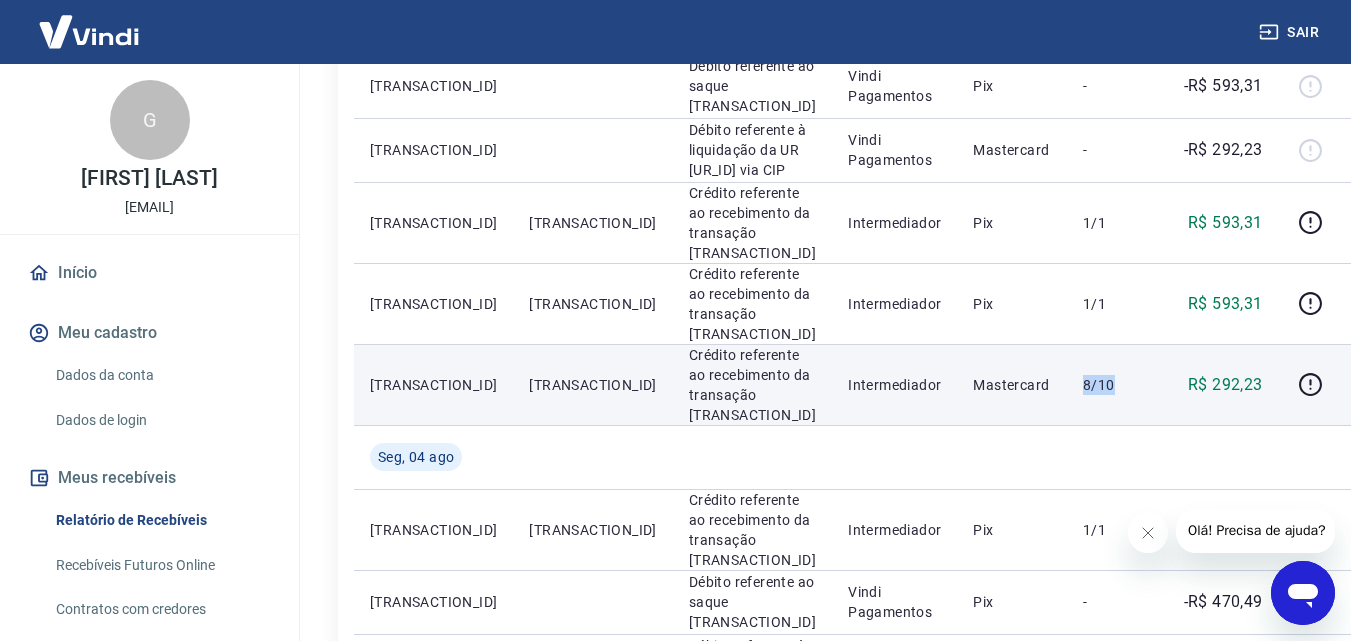 drag, startPoint x: 1008, startPoint y: 384, endPoint x: 1046, endPoint y: 387, distance: 38.118237 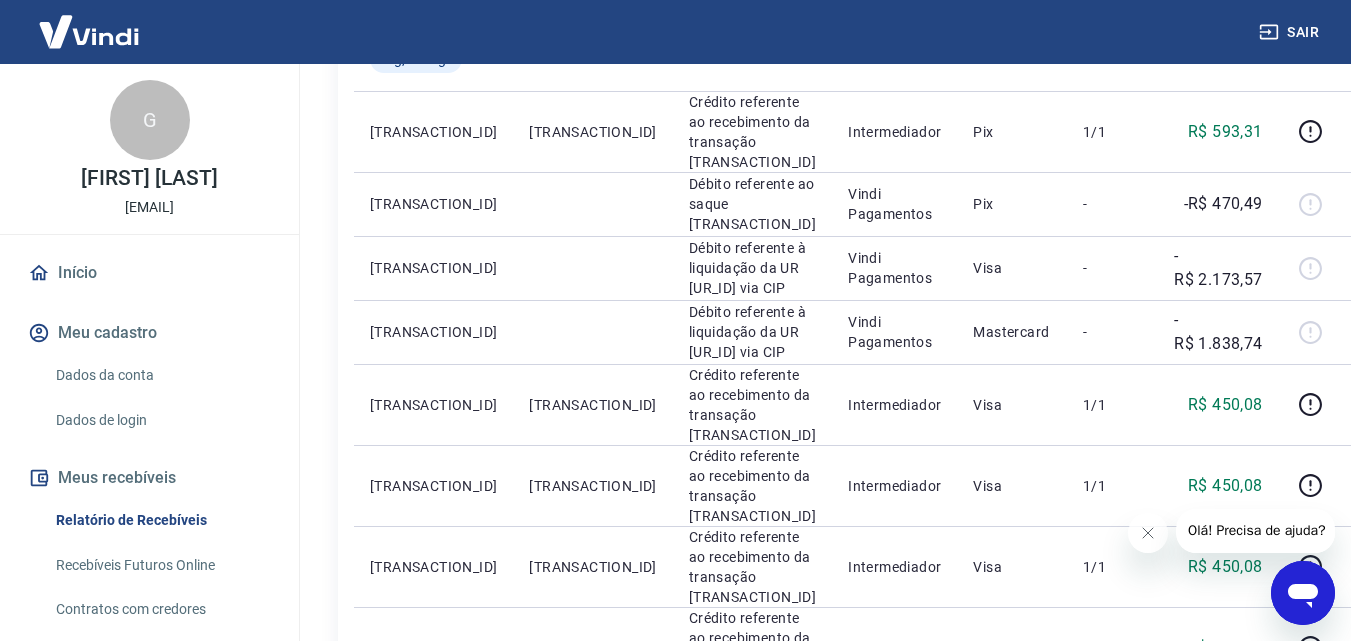 scroll, scrollTop: 990, scrollLeft: 0, axis: vertical 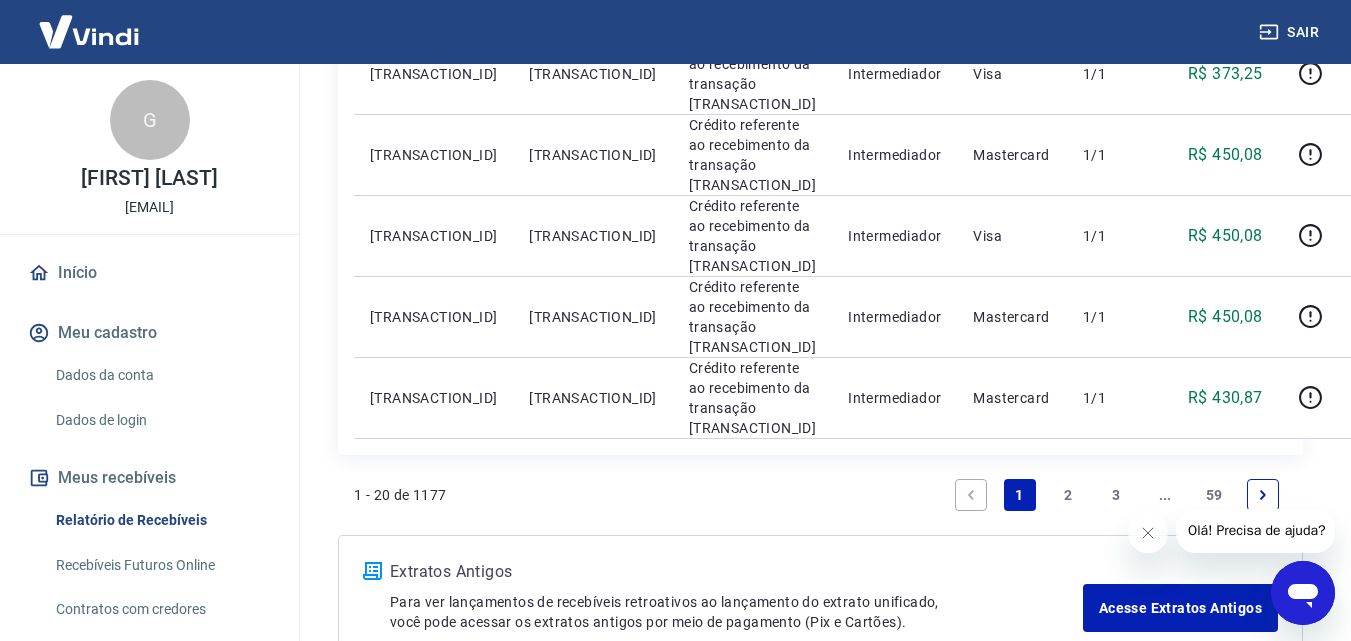 click on "2" at bounding box center [1068, 495] 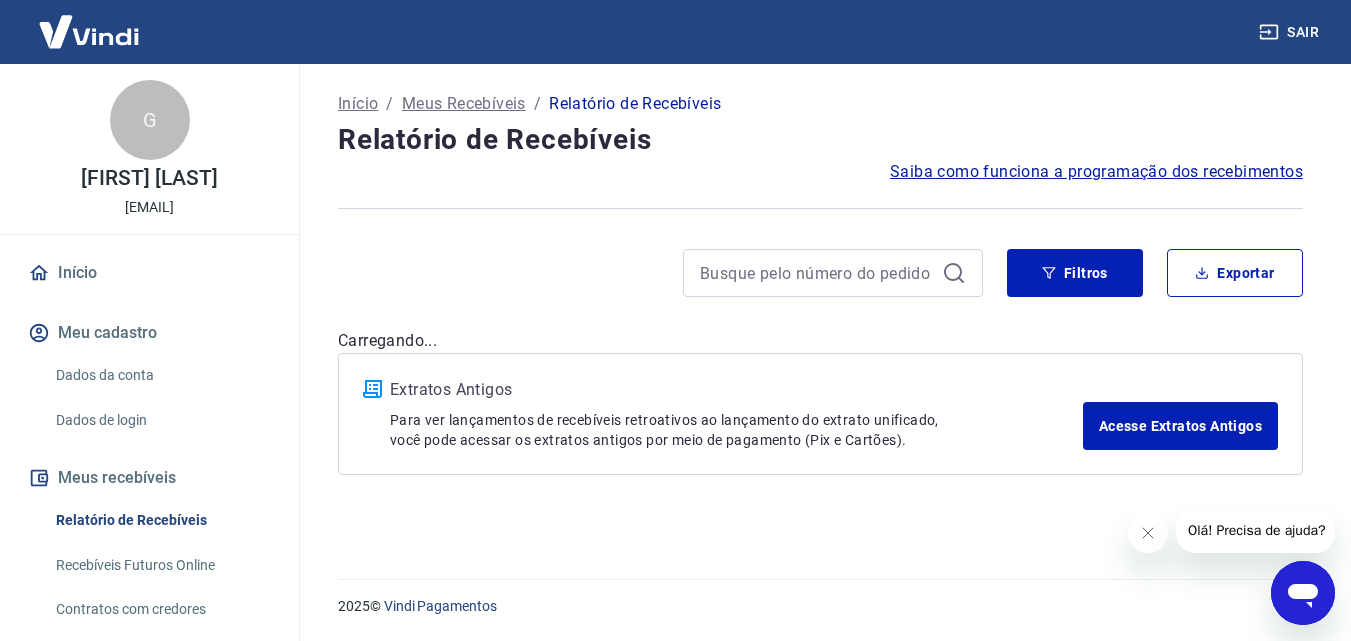 scroll, scrollTop: 0, scrollLeft: 0, axis: both 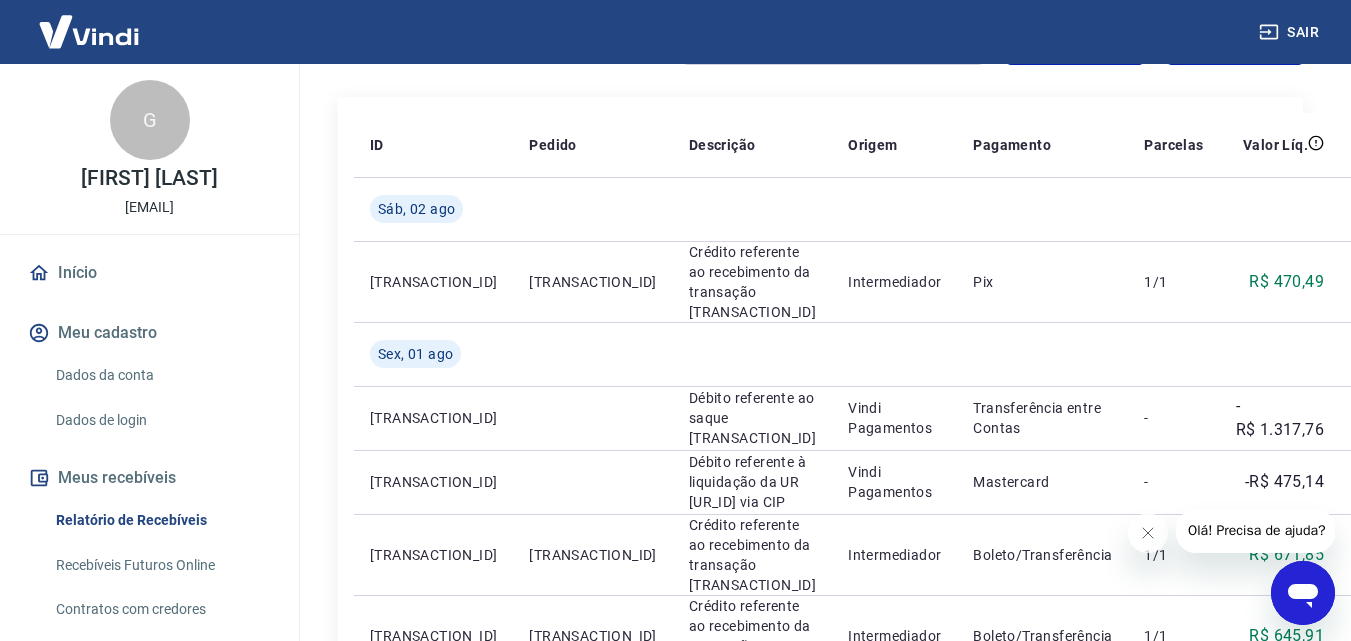 click on "ID Pedido Descrição Origem Pagamento Parcelas Valor Líq. Tarifas Sáb, 02 ago 220910993 754841856 Crédito referente ao recebimento da transação 220910993 Intermediador Pix 1/1 R$ 470,49 Sex, 01 ago 6678010 Débito referente ao saque 6678010 Vindi Pagamentos Transferência entre Contas - -R$ 1.317,76 20009084 Débito referente à liquidação da UR 15596476 via CIP Vindi Pagamentos Mastercard - -R$ 475,14 218507799 747163523 Crédito referente ao recebimento da transação 218507799 Intermediador Boleto/Transferência 1/1 R$ 671,85 216738876 740702346 Crédito referente ao recebimento da transação 216738876 Intermediador Boleto/Transferência 1/1 R$ 645,91 216314099 739334851 Crédito referente ao recebimento da transação 216314099 Intermediador Mastercard 1/6 R$ 475,14 Qui, 31 jul 6670806 Débito referente ao saque 6670806 Vindi Pagamentos Transferência entre Contas - -R$ 676,19 19985081 Débito referente à liquidação da UR 15576348 via CIP Vindi Pagamentos Mastercard - -R$ 475,14 1/1 -" at bounding box center [820, 1071] 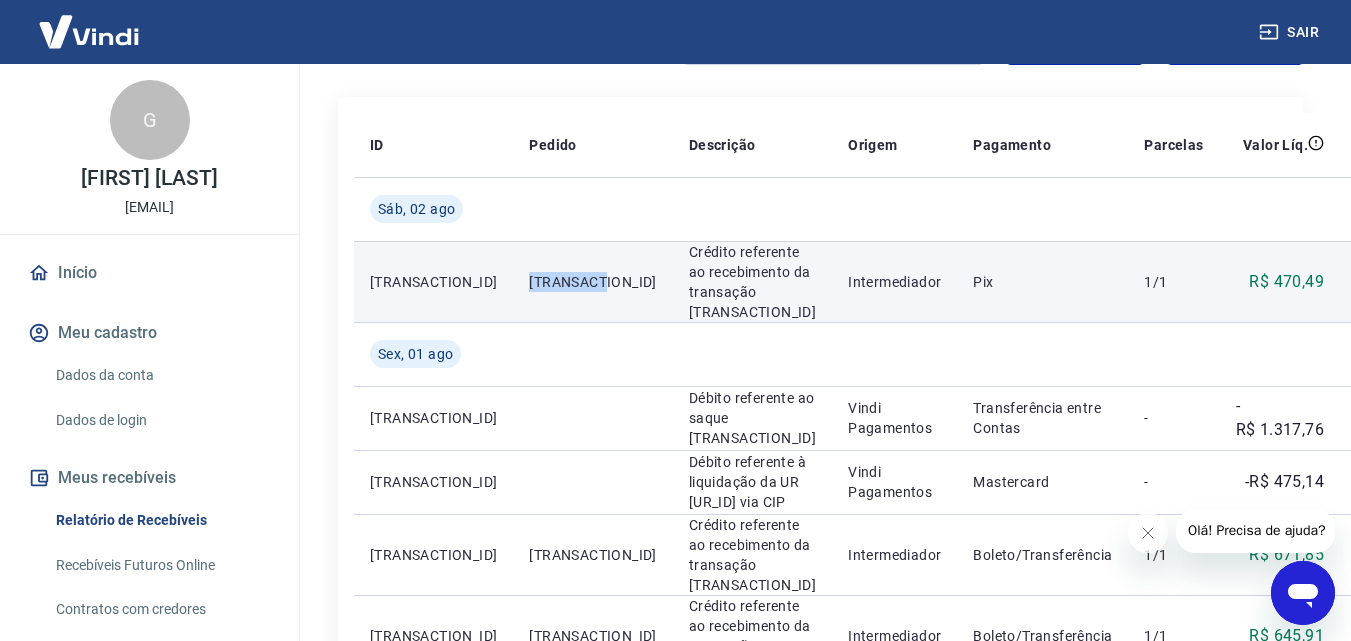 drag, startPoint x: 494, startPoint y: 301, endPoint x: 569, endPoint y: 299, distance: 75.026665 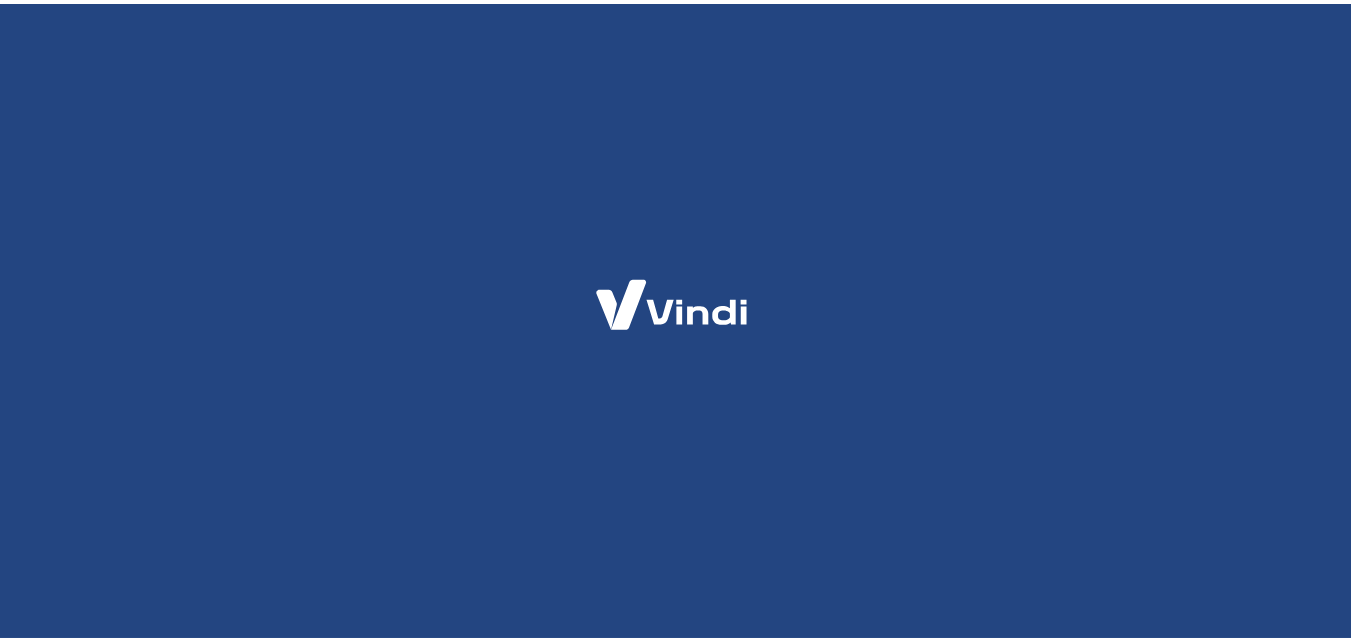 scroll, scrollTop: 0, scrollLeft: 0, axis: both 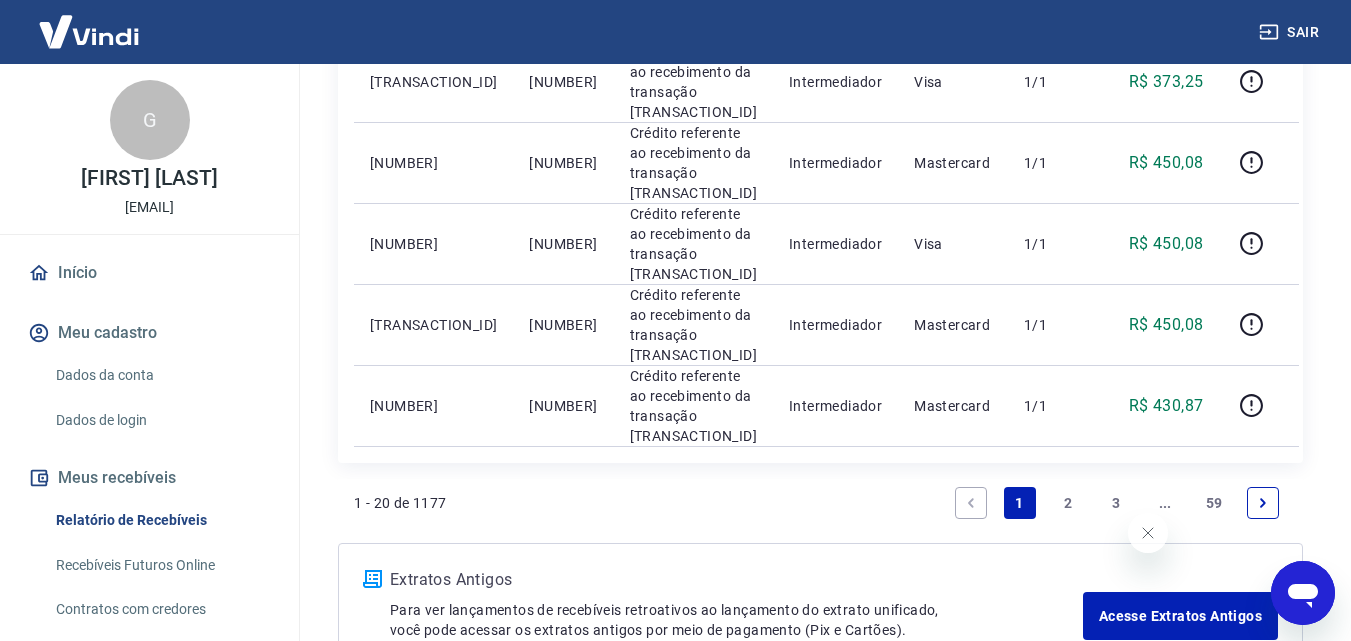 click on "2" at bounding box center (1068, 503) 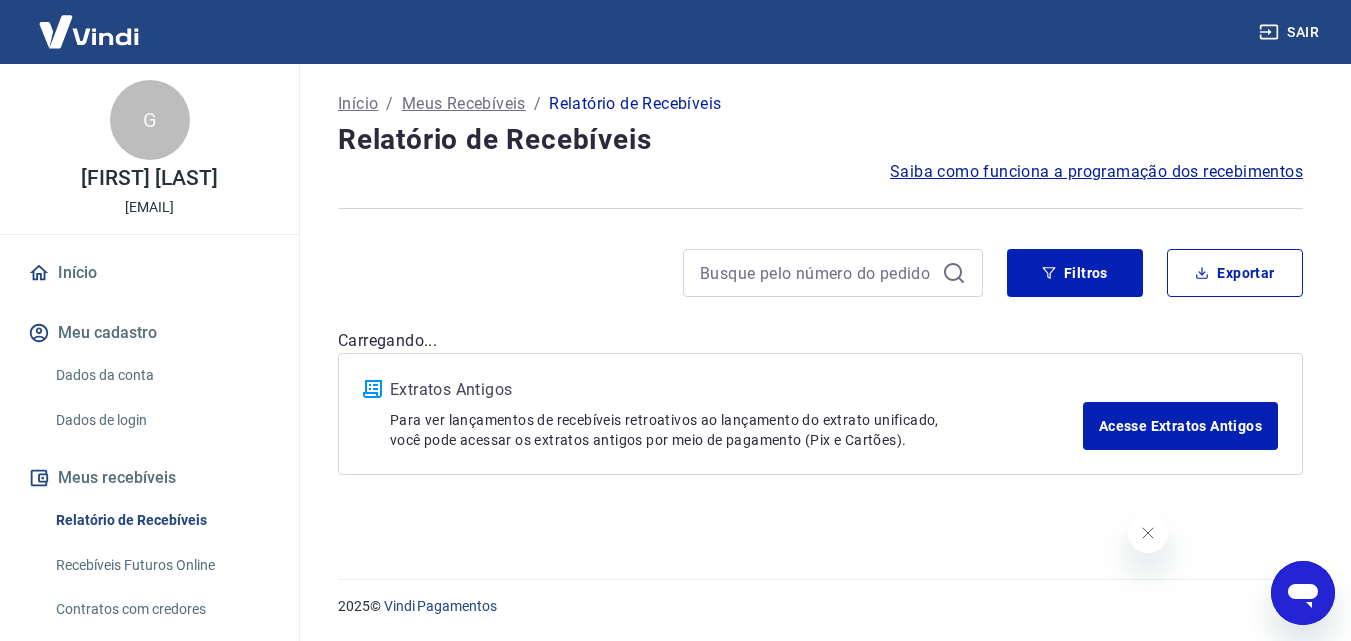 scroll, scrollTop: 0, scrollLeft: 0, axis: both 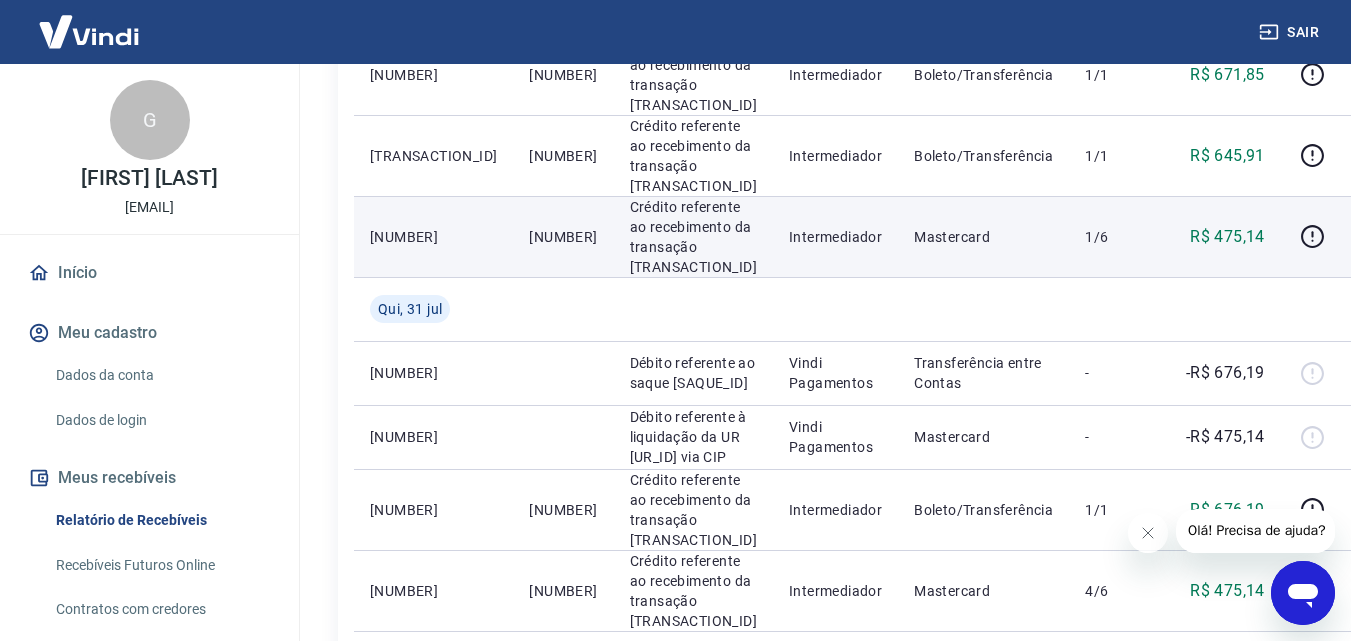click on "[NUMBER]" at bounding box center (563, 237) 